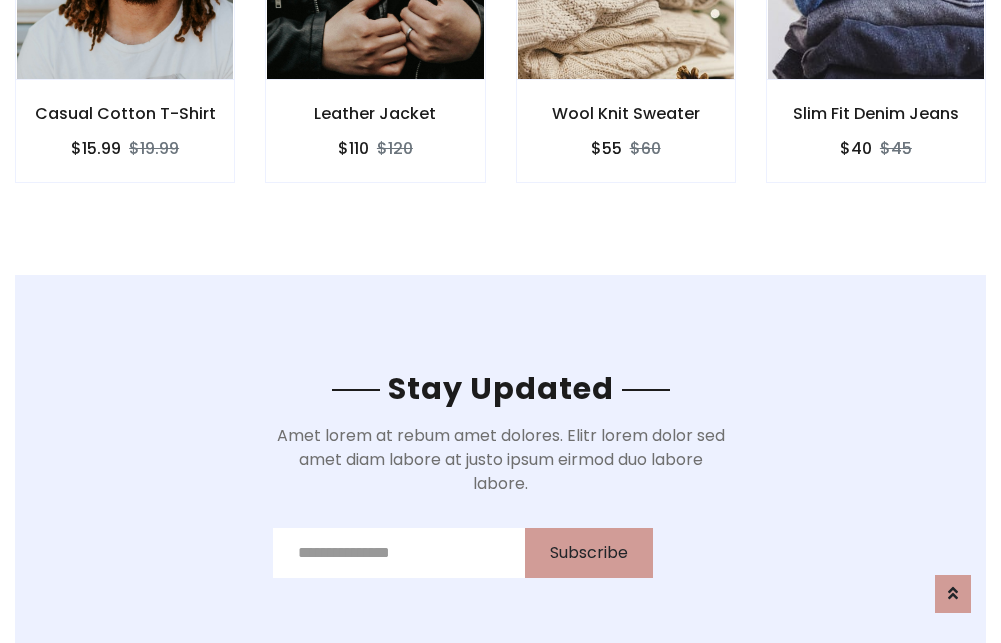 scroll, scrollTop: 3012, scrollLeft: 0, axis: vertical 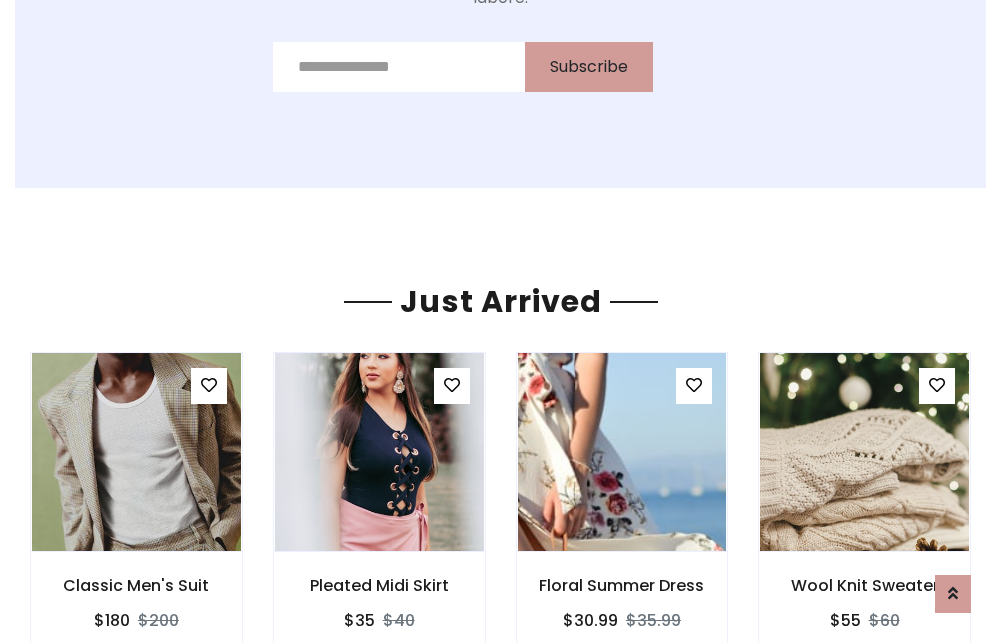 click on "Wool Knit Sweater
$55
$60" at bounding box center (626, -441) 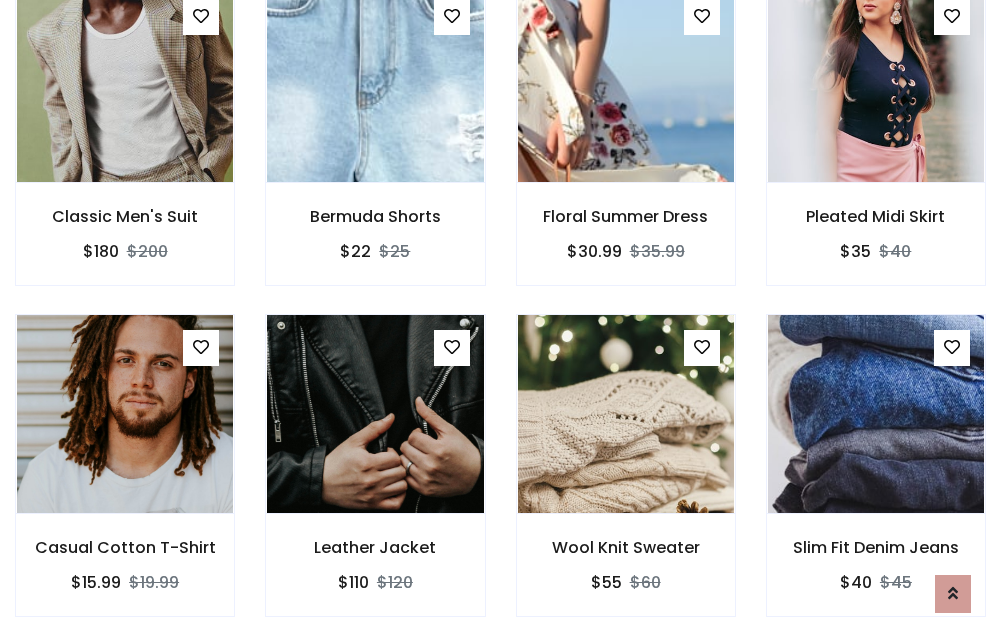 click on "Wool Knit Sweater
$55
$60" at bounding box center [626, 479] 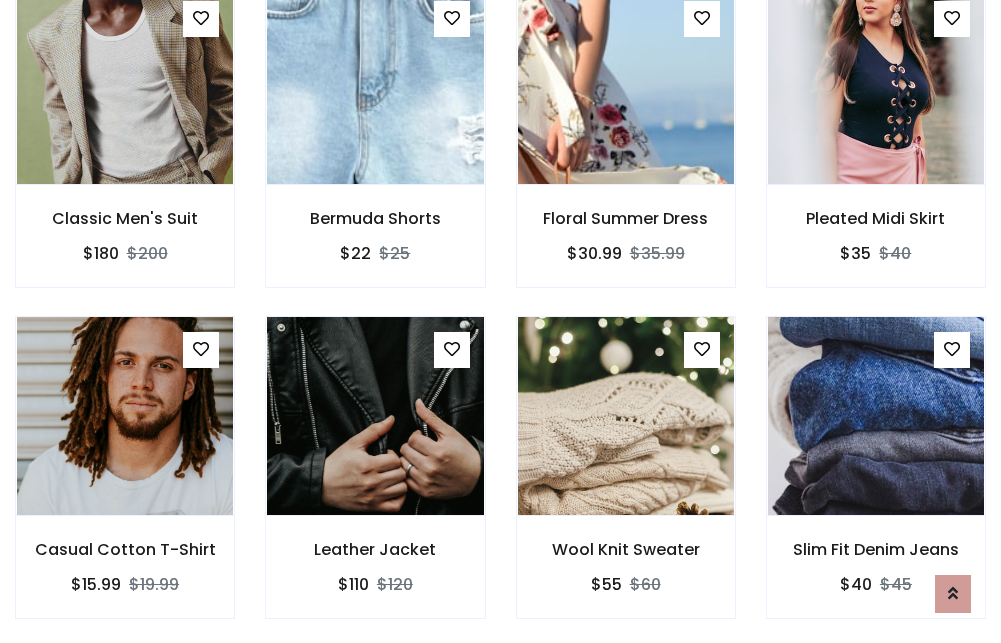 click on "Wool Knit Sweater
$55
$60" at bounding box center (626, 481) 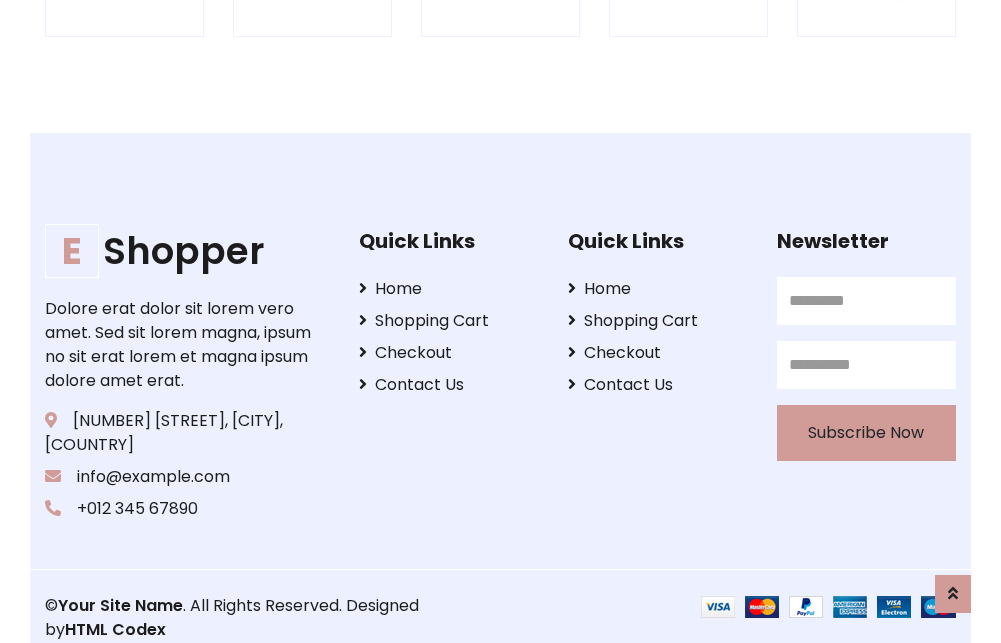 scroll, scrollTop: 3807, scrollLeft: 0, axis: vertical 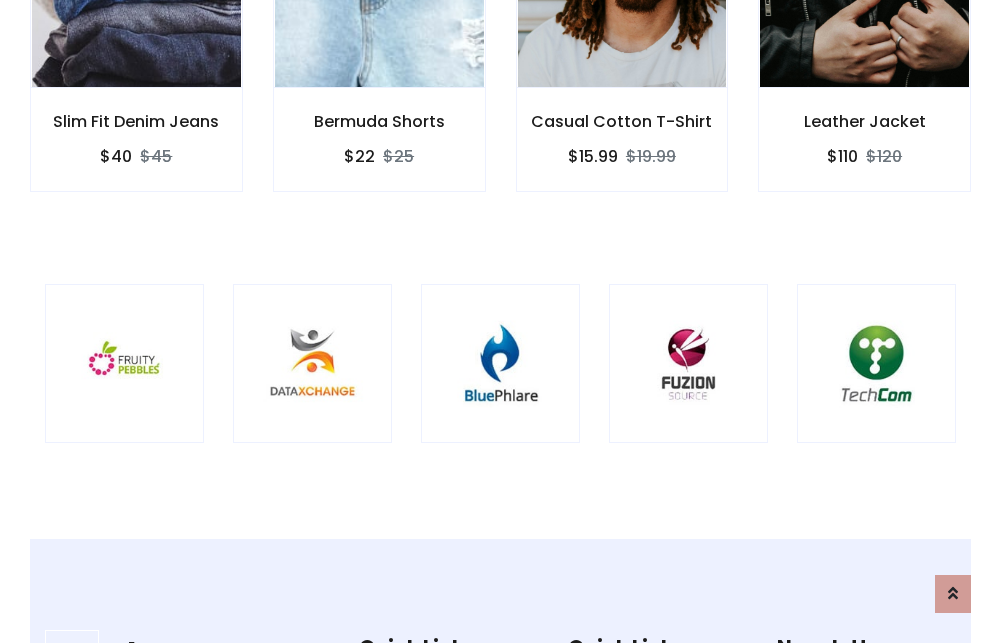 click at bounding box center [500, 363] 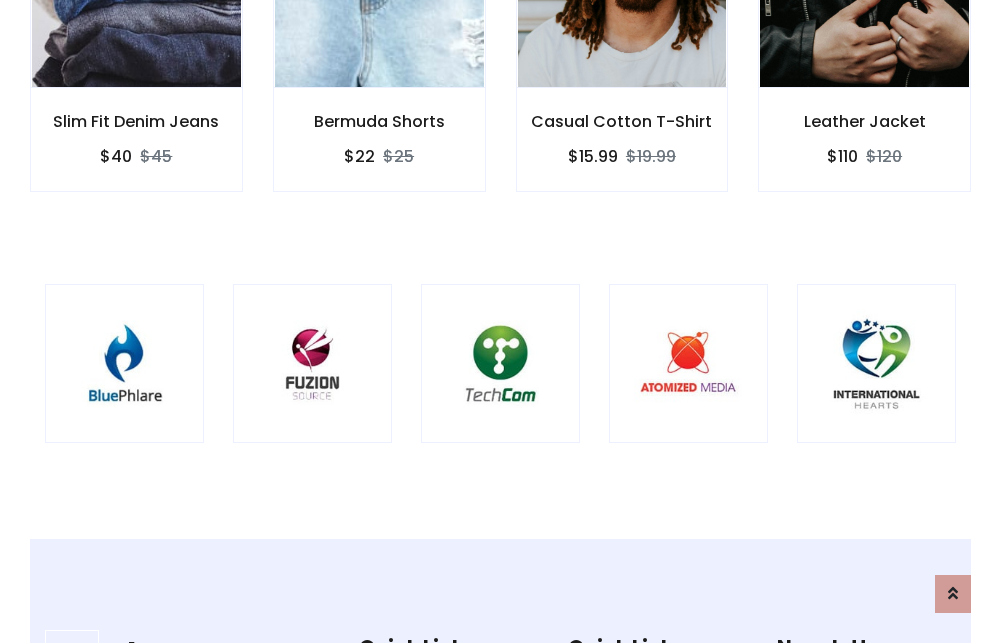click at bounding box center [500, 363] 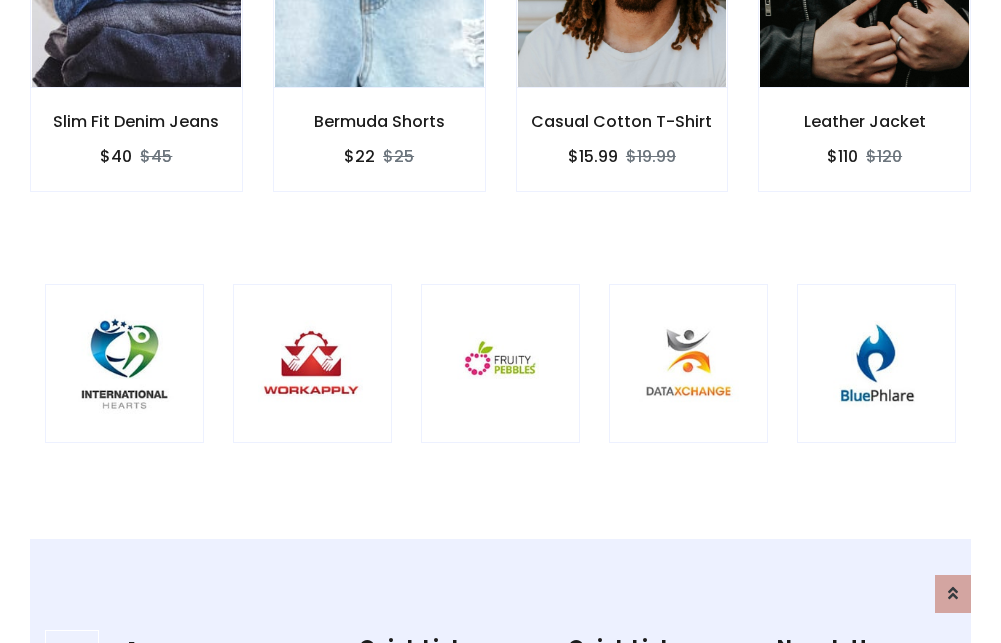 scroll, scrollTop: 0, scrollLeft: 0, axis: both 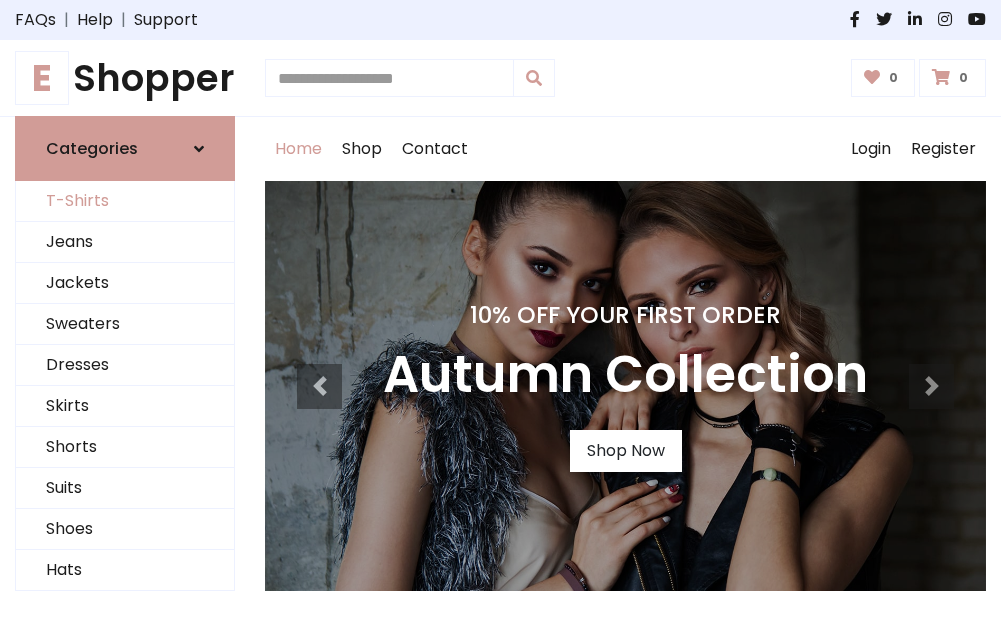 click on "T-Shirts" at bounding box center (125, 201) 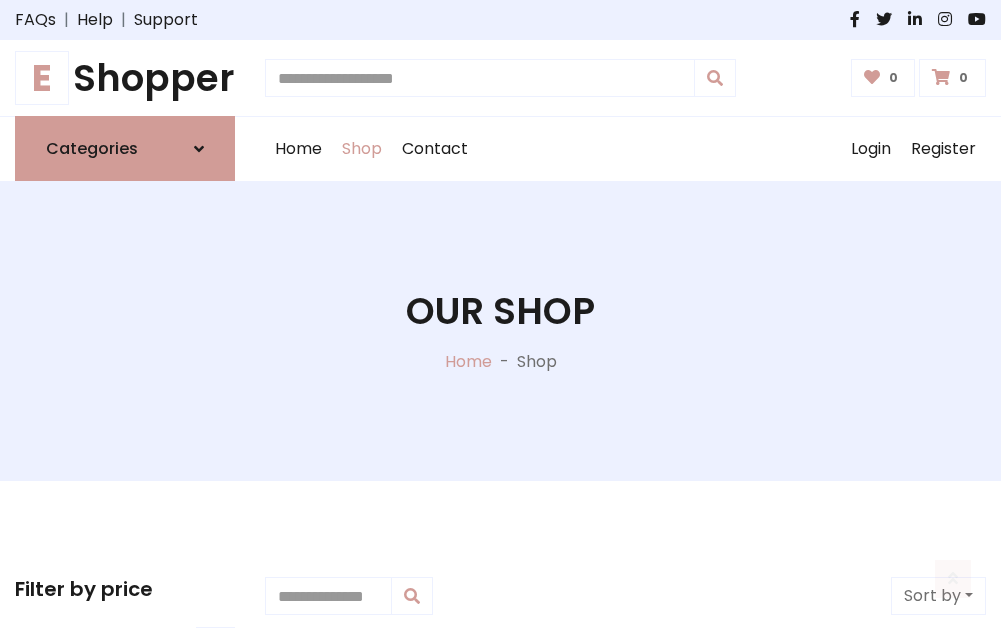 scroll, scrollTop: 802, scrollLeft: 0, axis: vertical 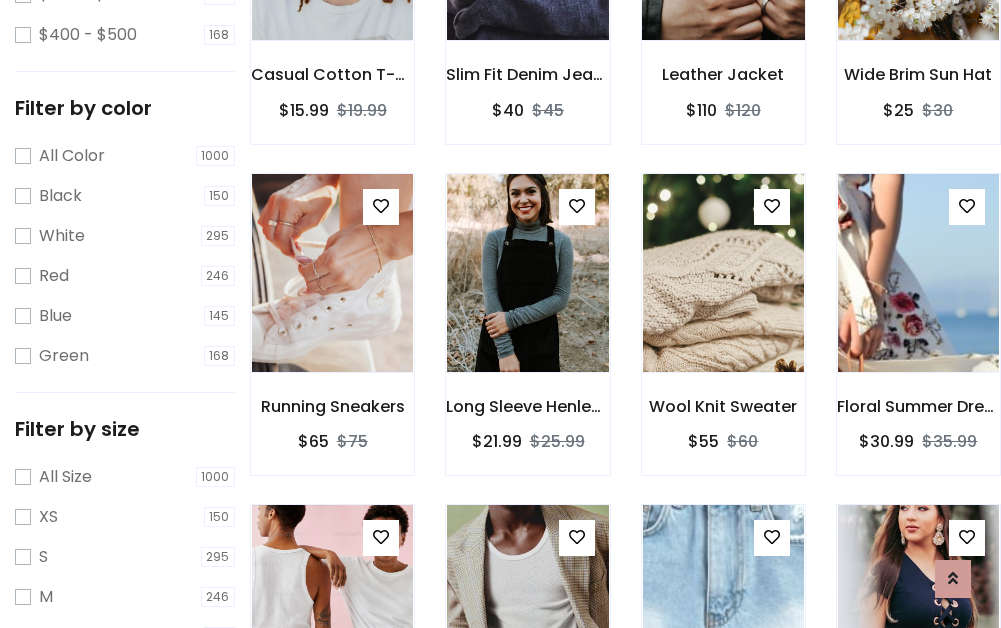 click at bounding box center (723, -59) 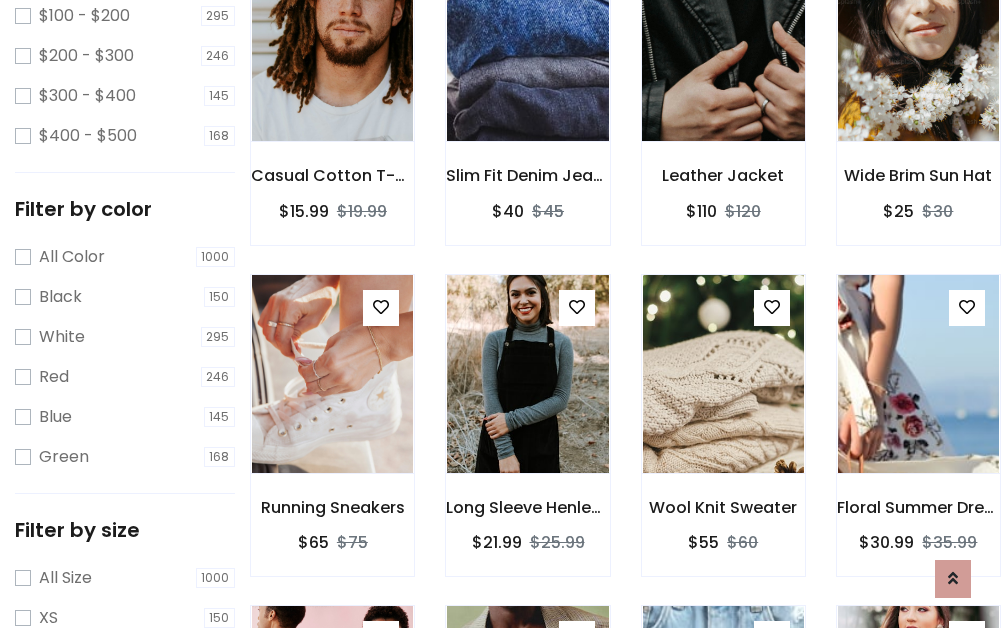 scroll, scrollTop: 101, scrollLeft: 0, axis: vertical 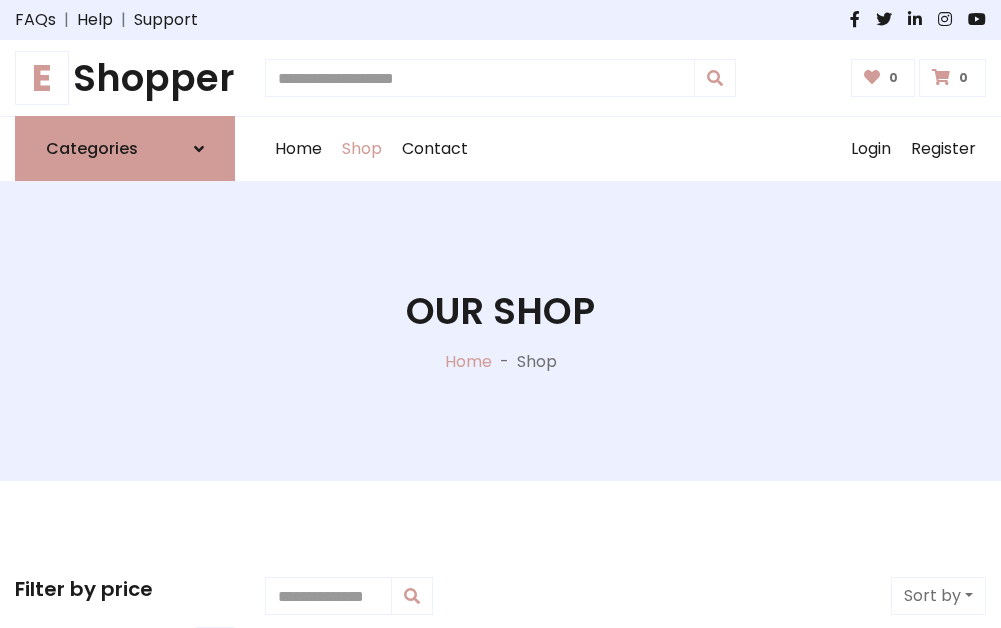 click on "E Shopper" at bounding box center [125, 78] 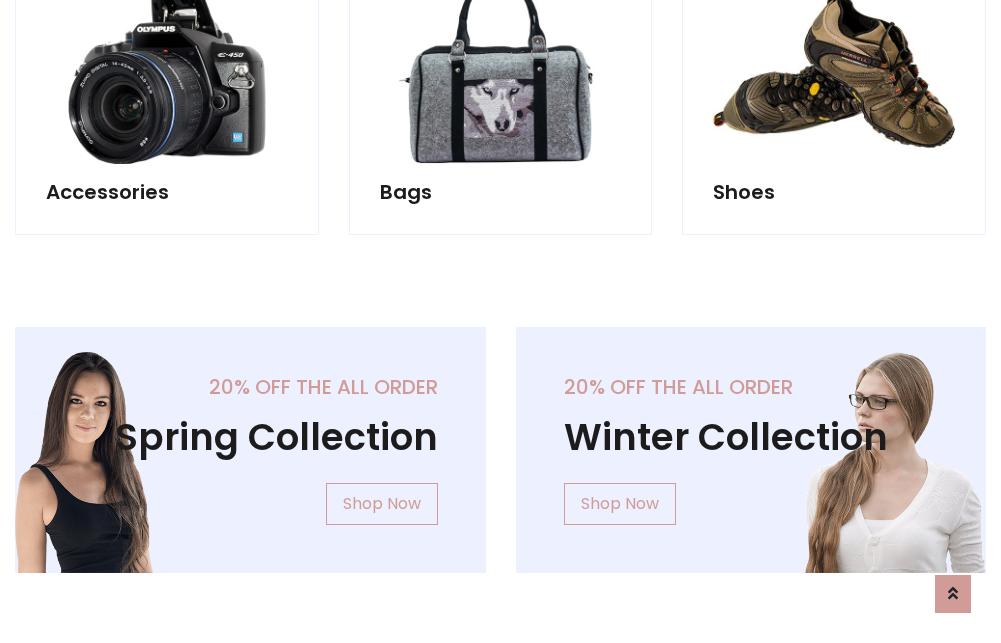 scroll, scrollTop: 1943, scrollLeft: 0, axis: vertical 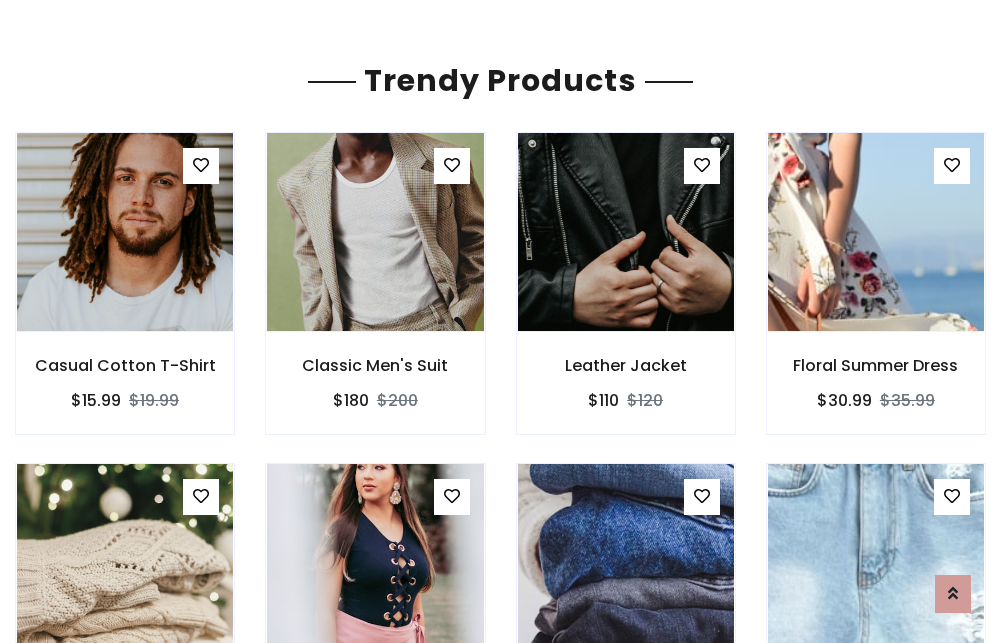 click on "Shop" at bounding box center (362, -1794) 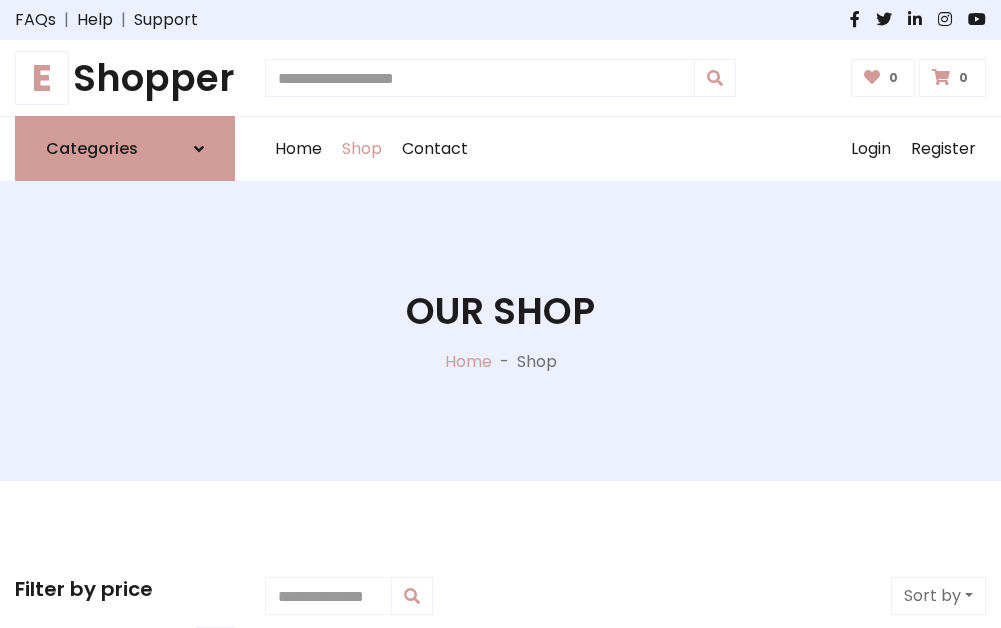 scroll, scrollTop: 0, scrollLeft: 0, axis: both 